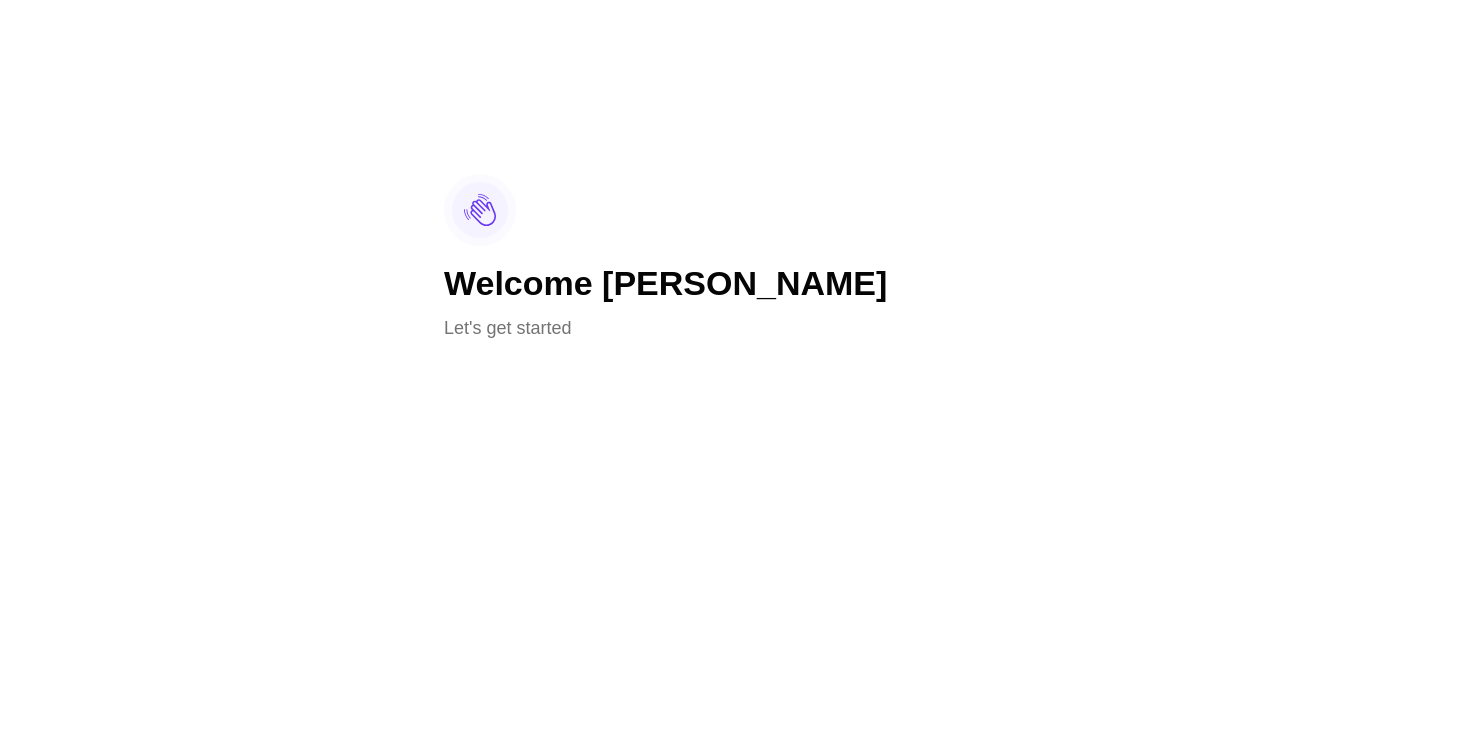 scroll, scrollTop: 0, scrollLeft: 0, axis: both 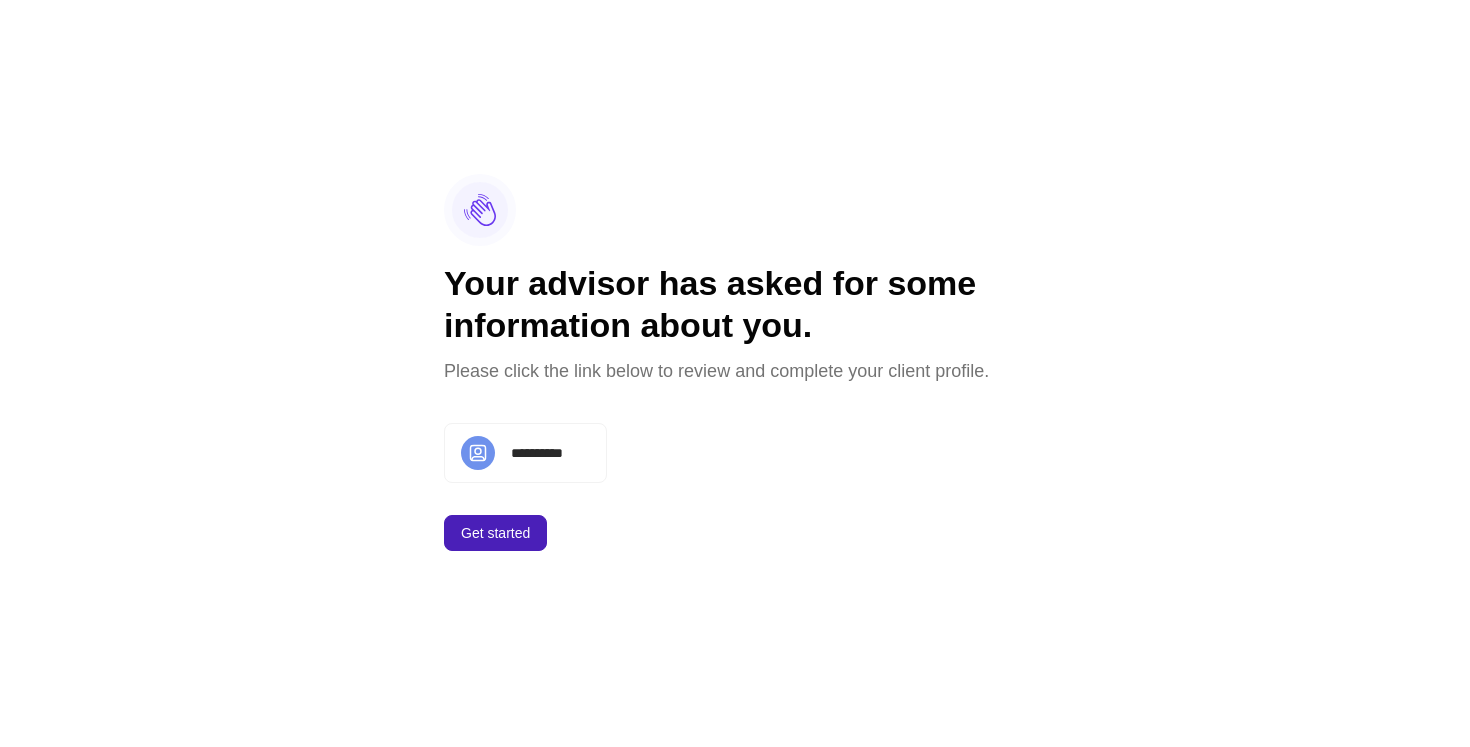 click on "Get started" at bounding box center (495, 533) 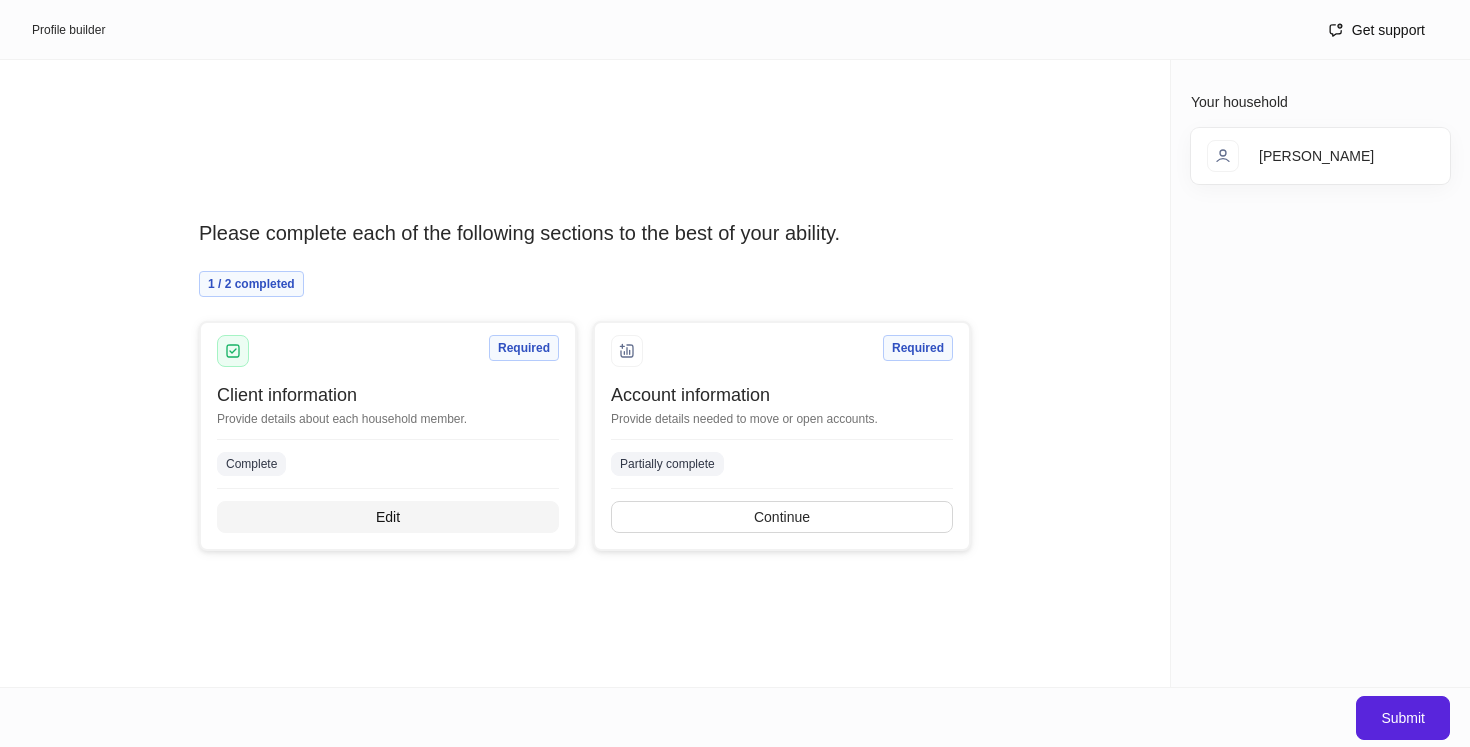 click on "Edit" at bounding box center (388, 517) 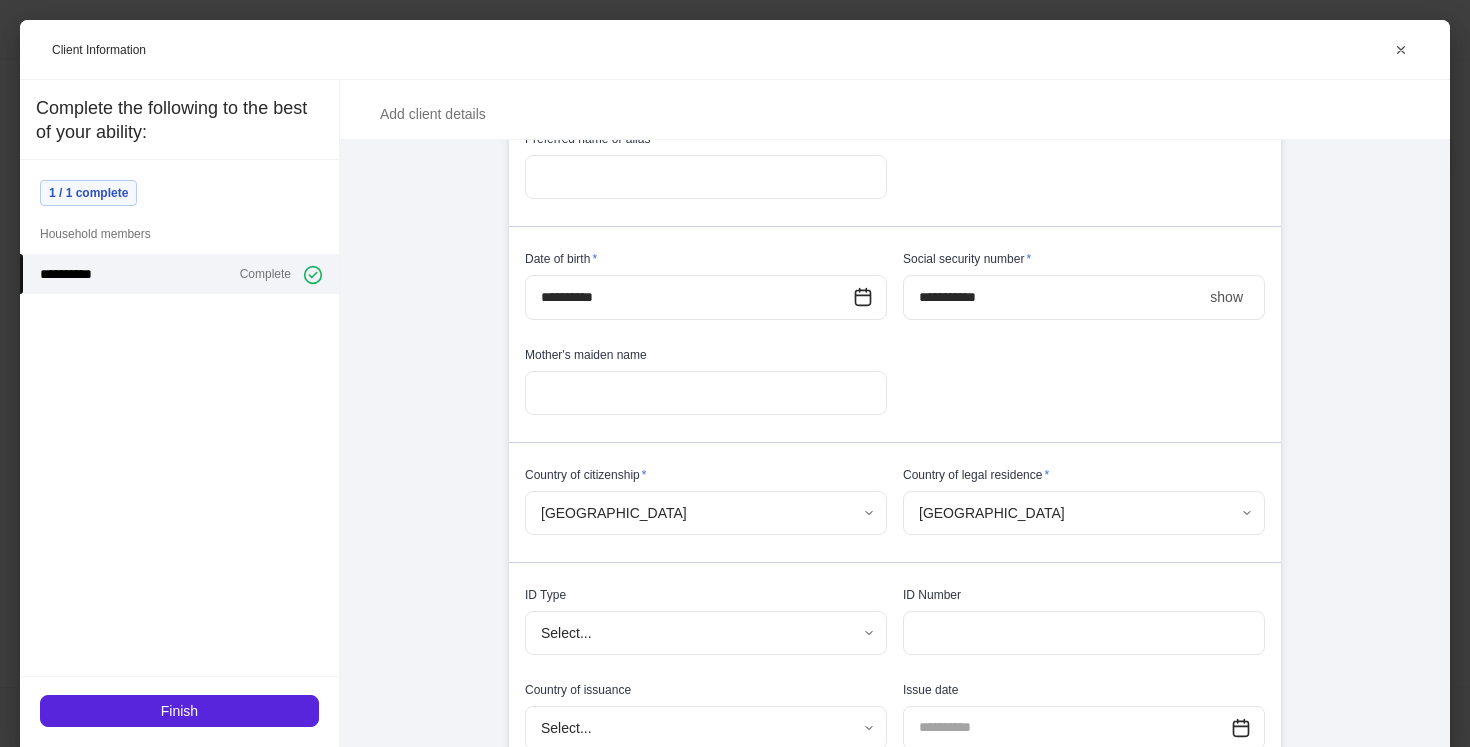 scroll, scrollTop: 443, scrollLeft: 0, axis: vertical 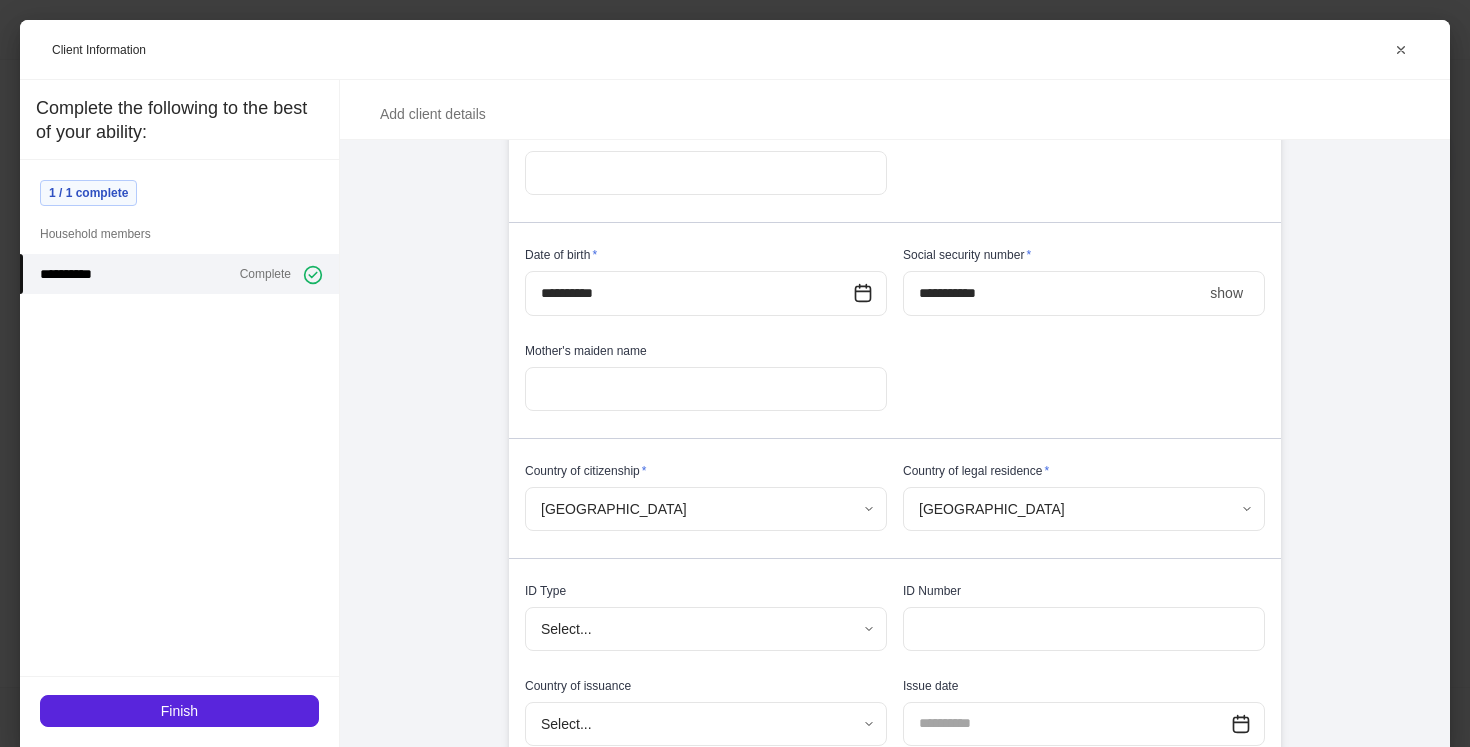 click 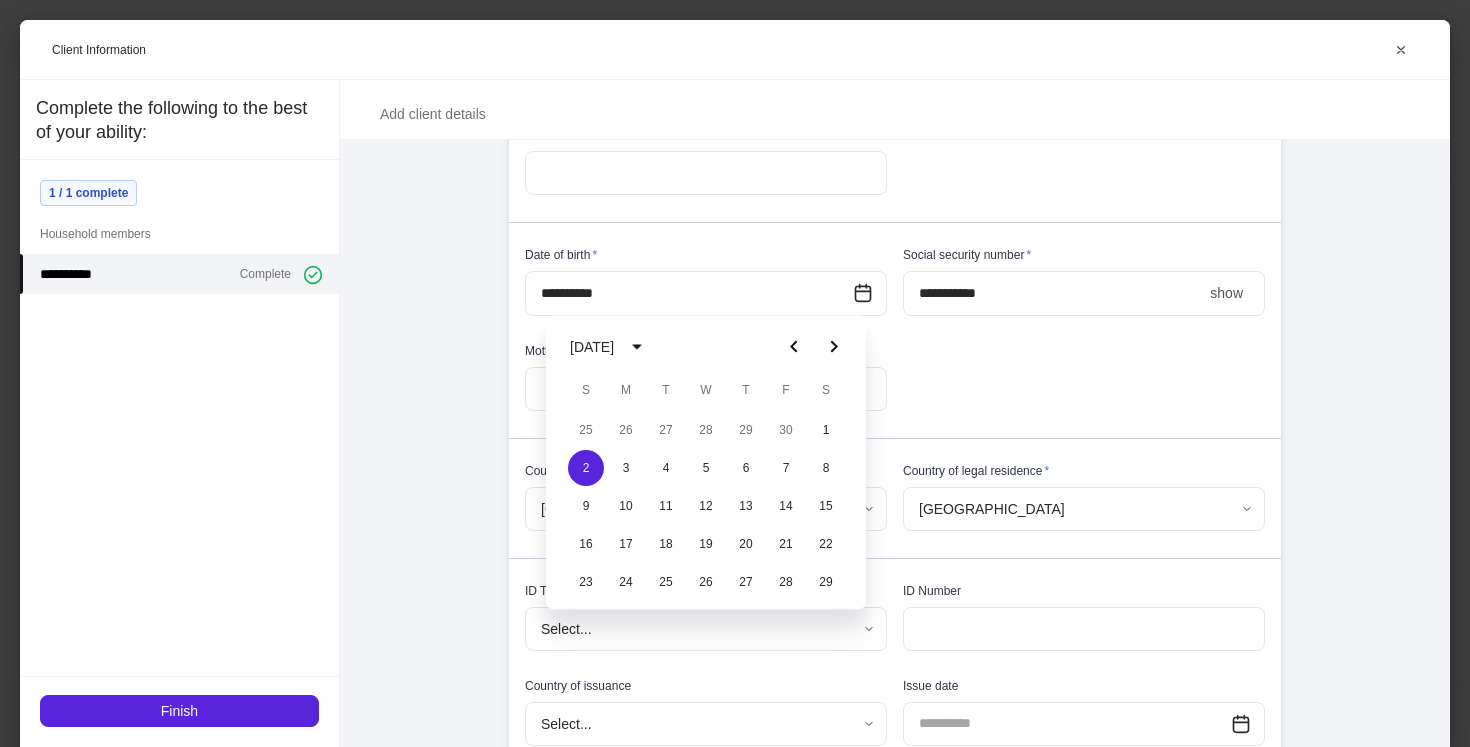 click on "[DATE]" at bounding box center [592, 347] 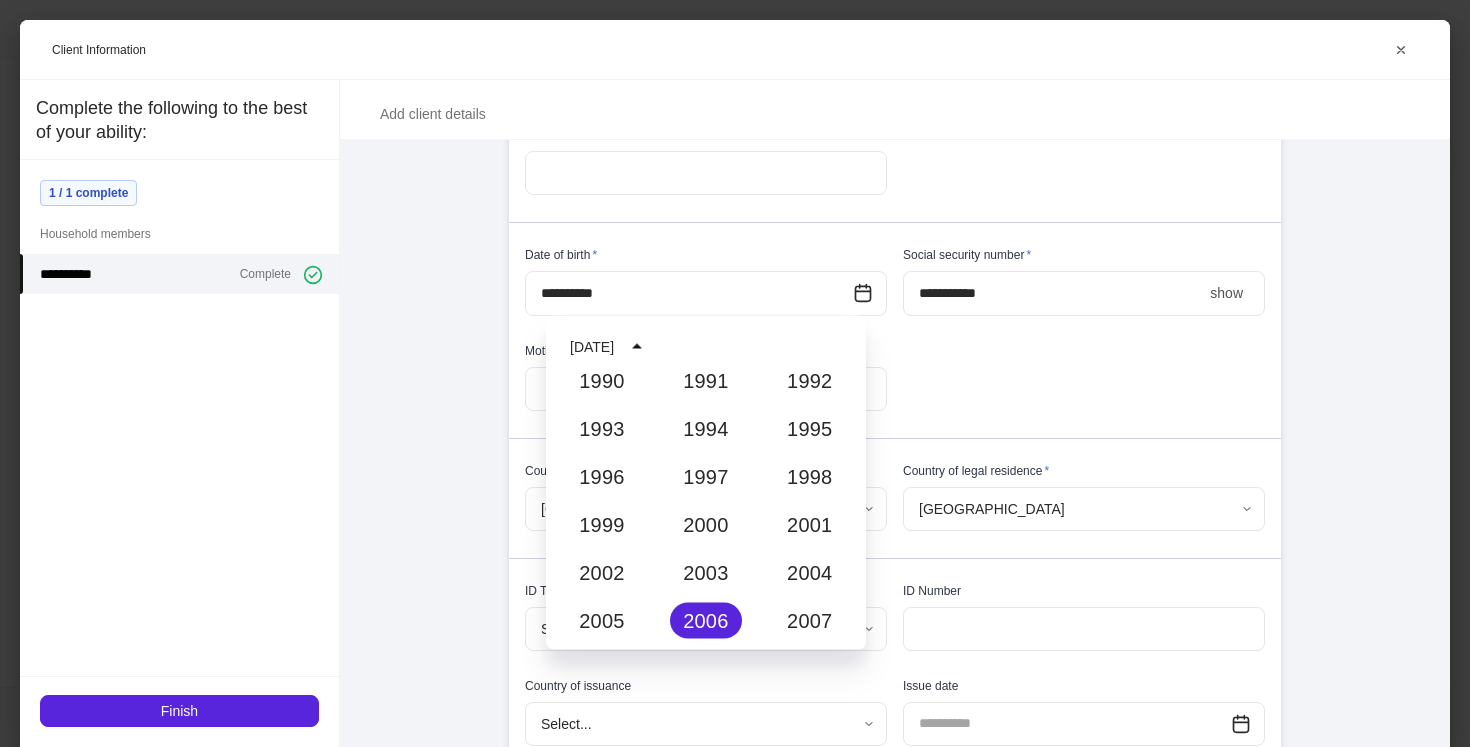 scroll, scrollTop: 1430, scrollLeft: 0, axis: vertical 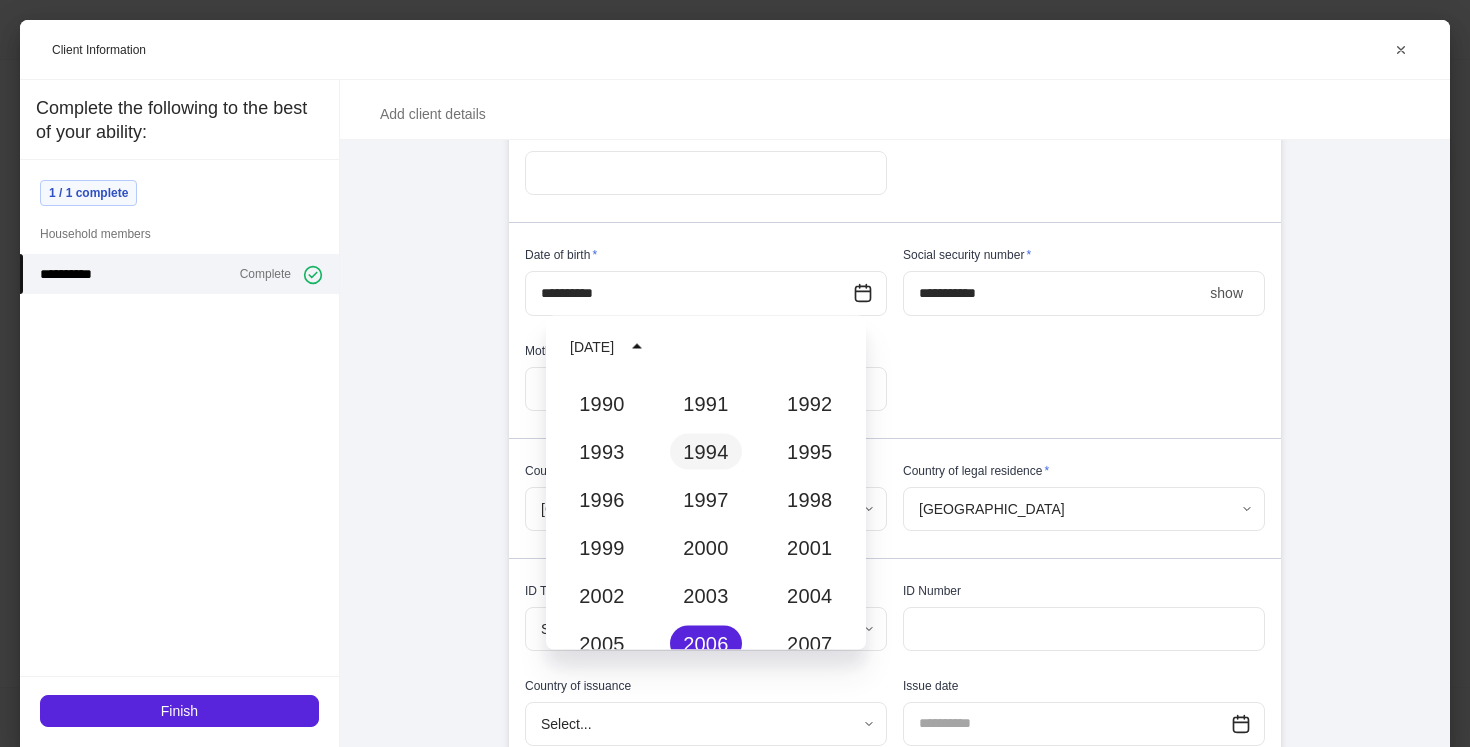 click on "1994" at bounding box center (706, 452) 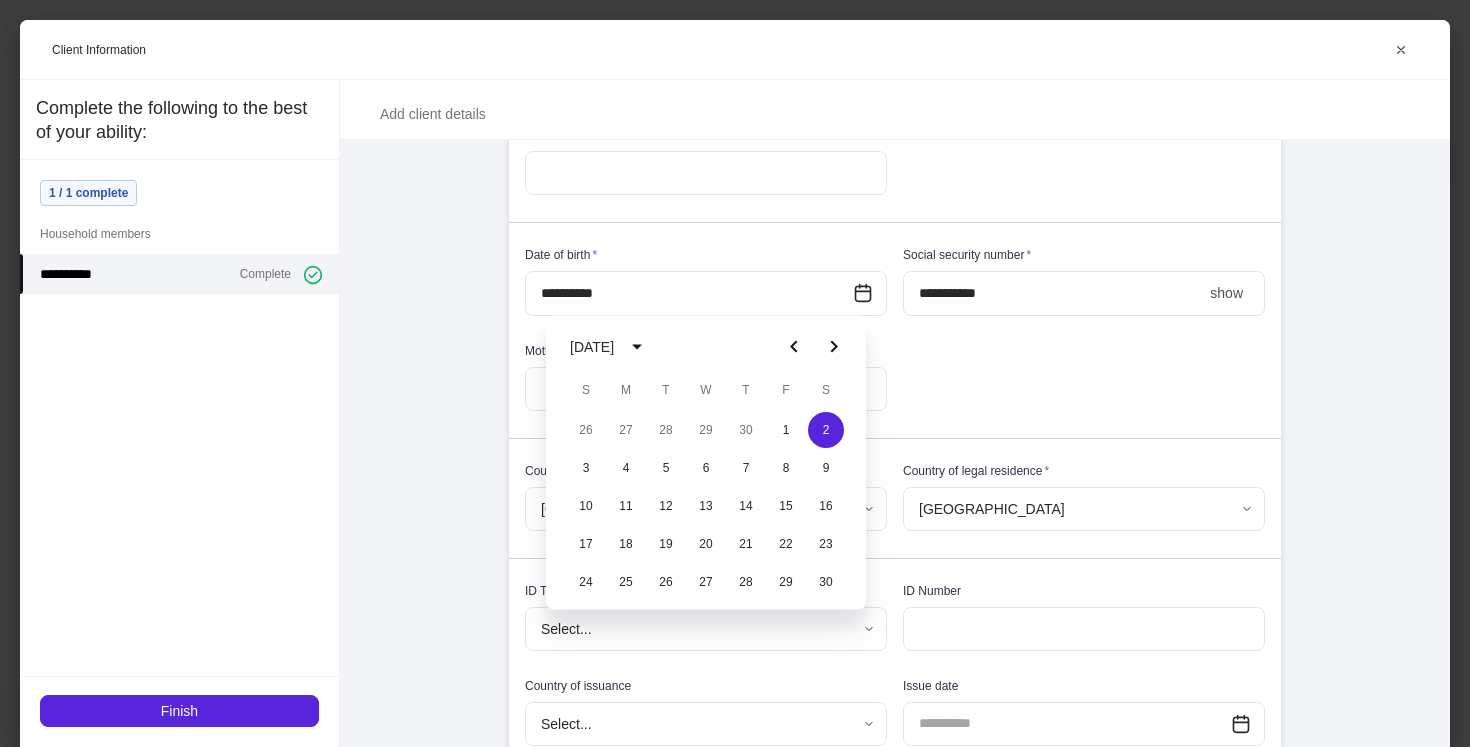click on "**********" at bounding box center (895, 1053) 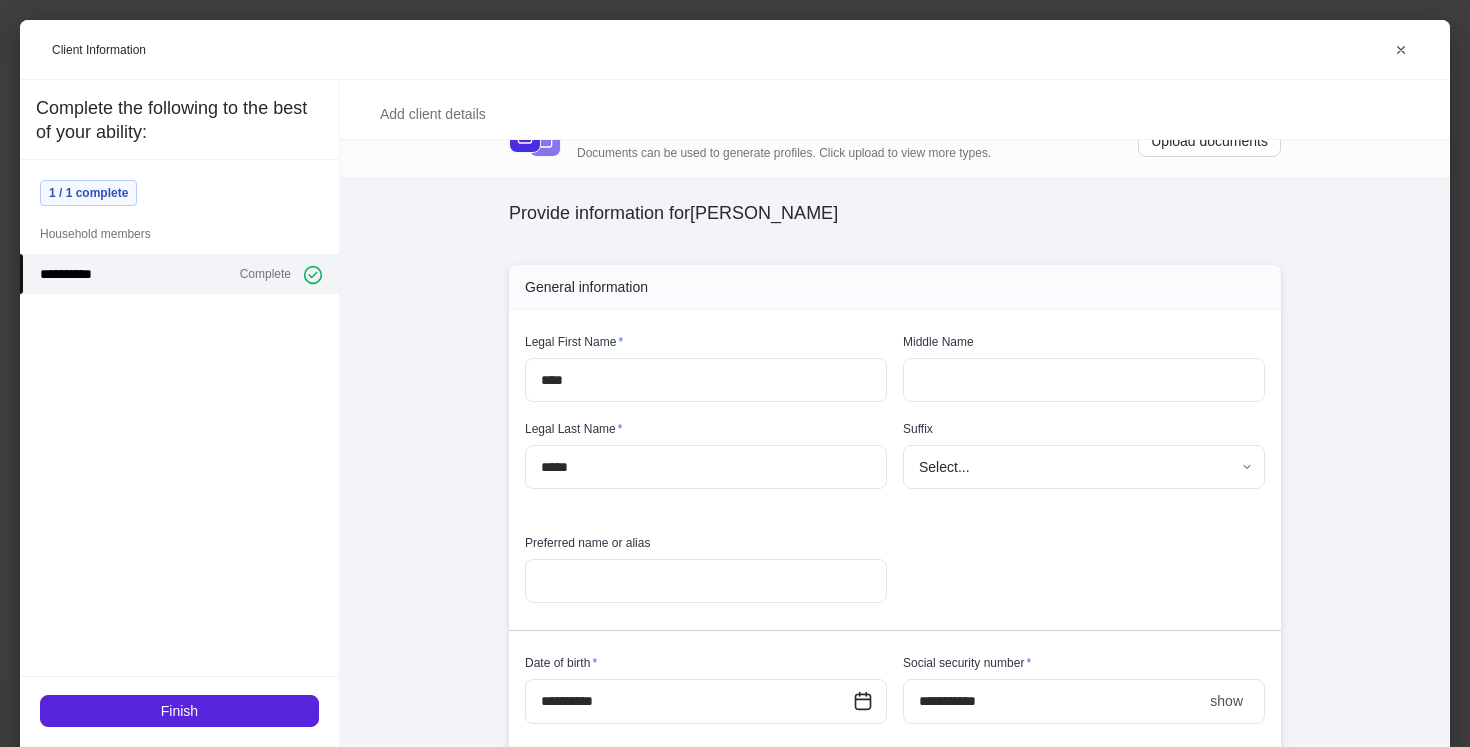 scroll, scrollTop: 0, scrollLeft: 0, axis: both 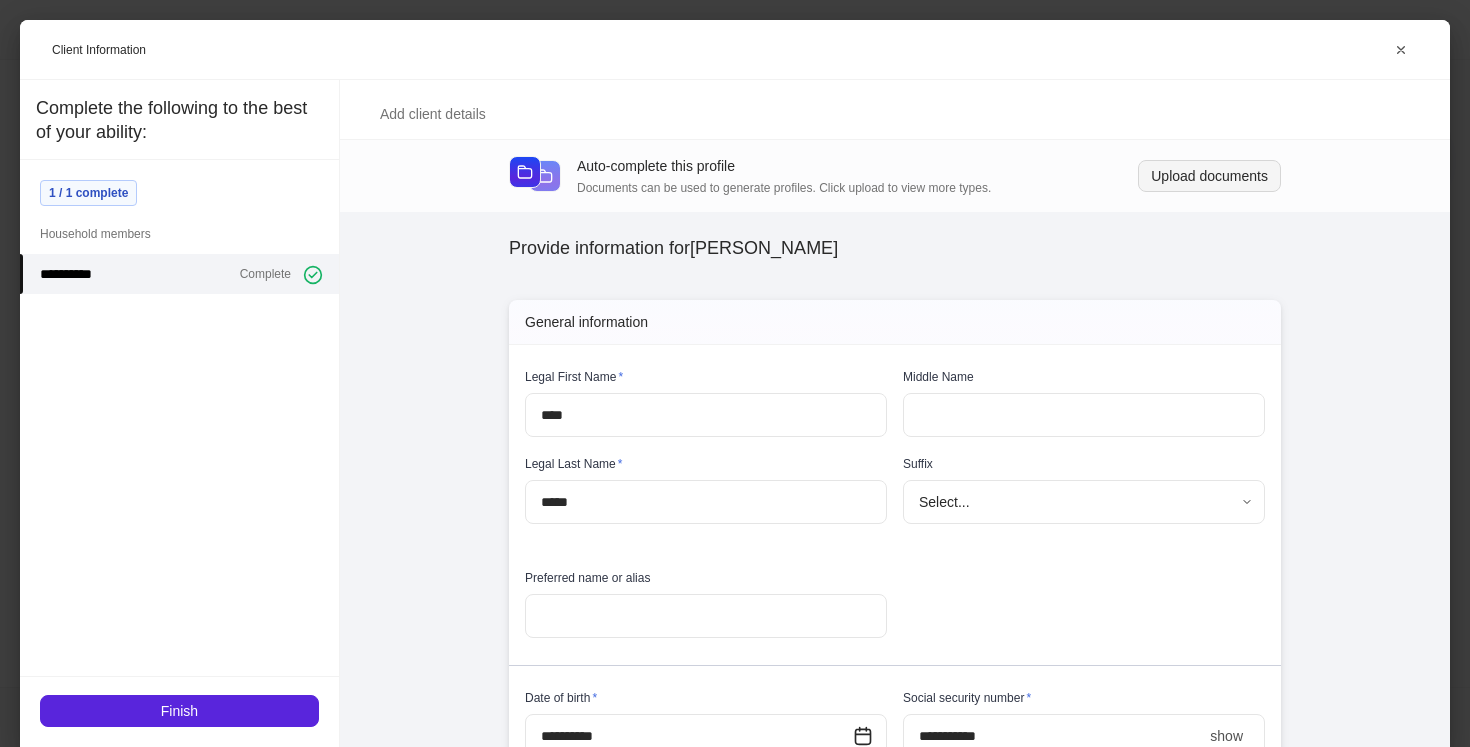 click on "Upload documents" at bounding box center [1209, 176] 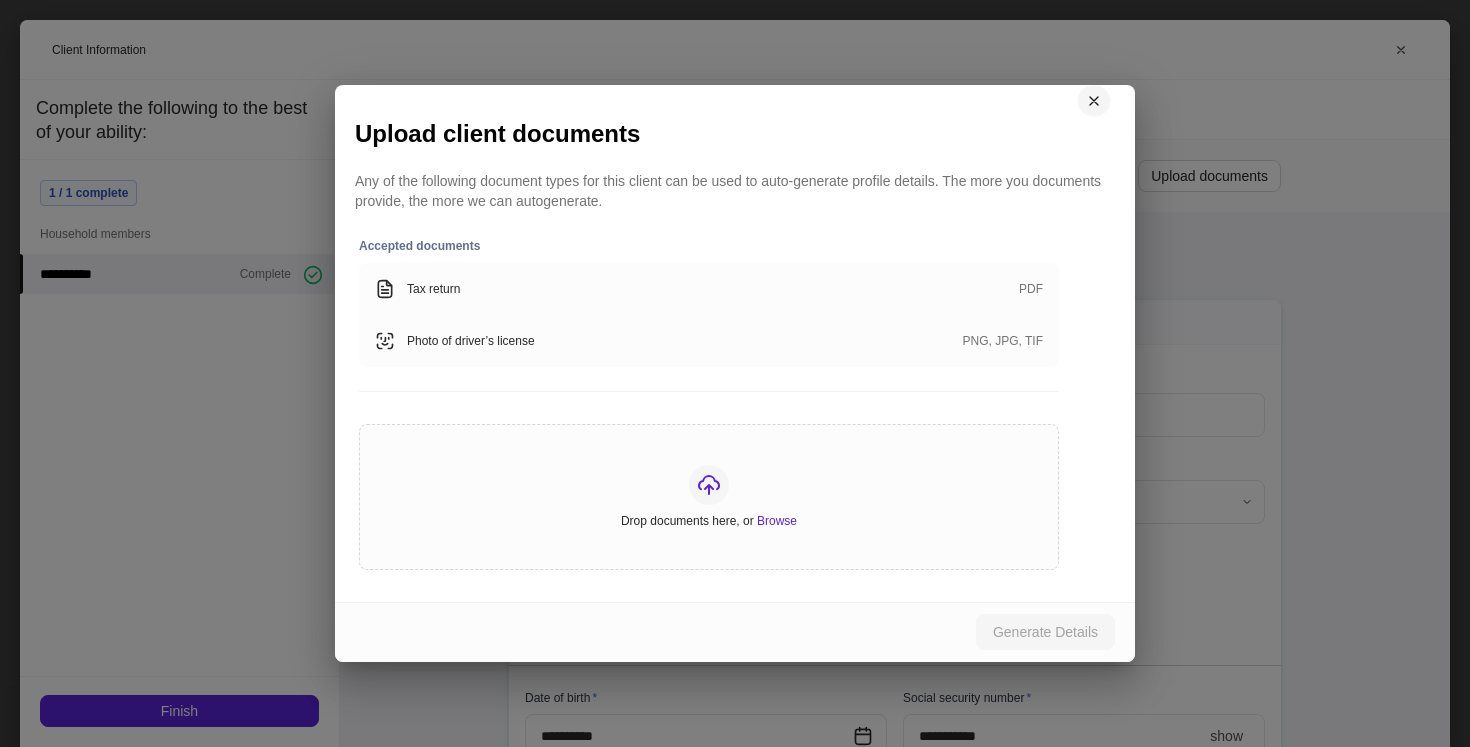 click 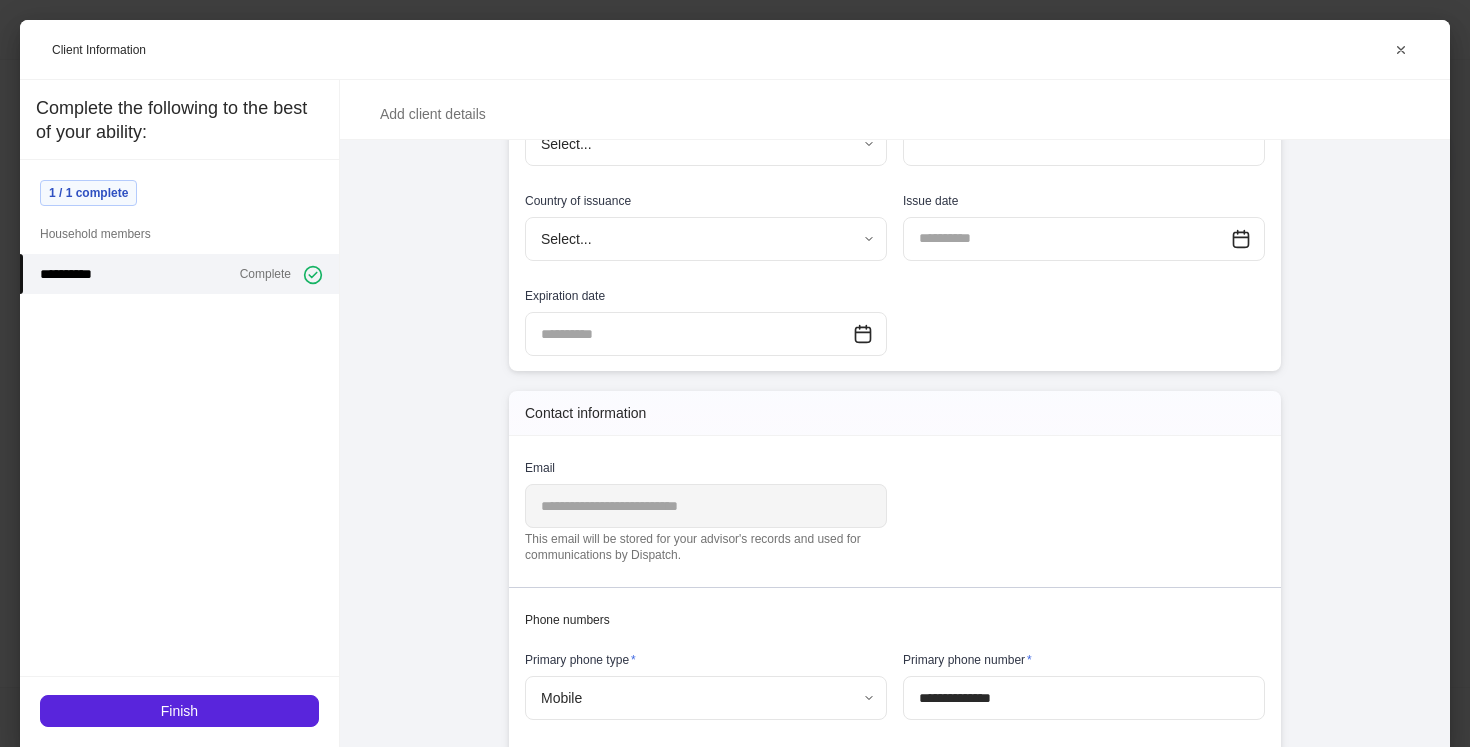 scroll, scrollTop: 1057, scrollLeft: 0, axis: vertical 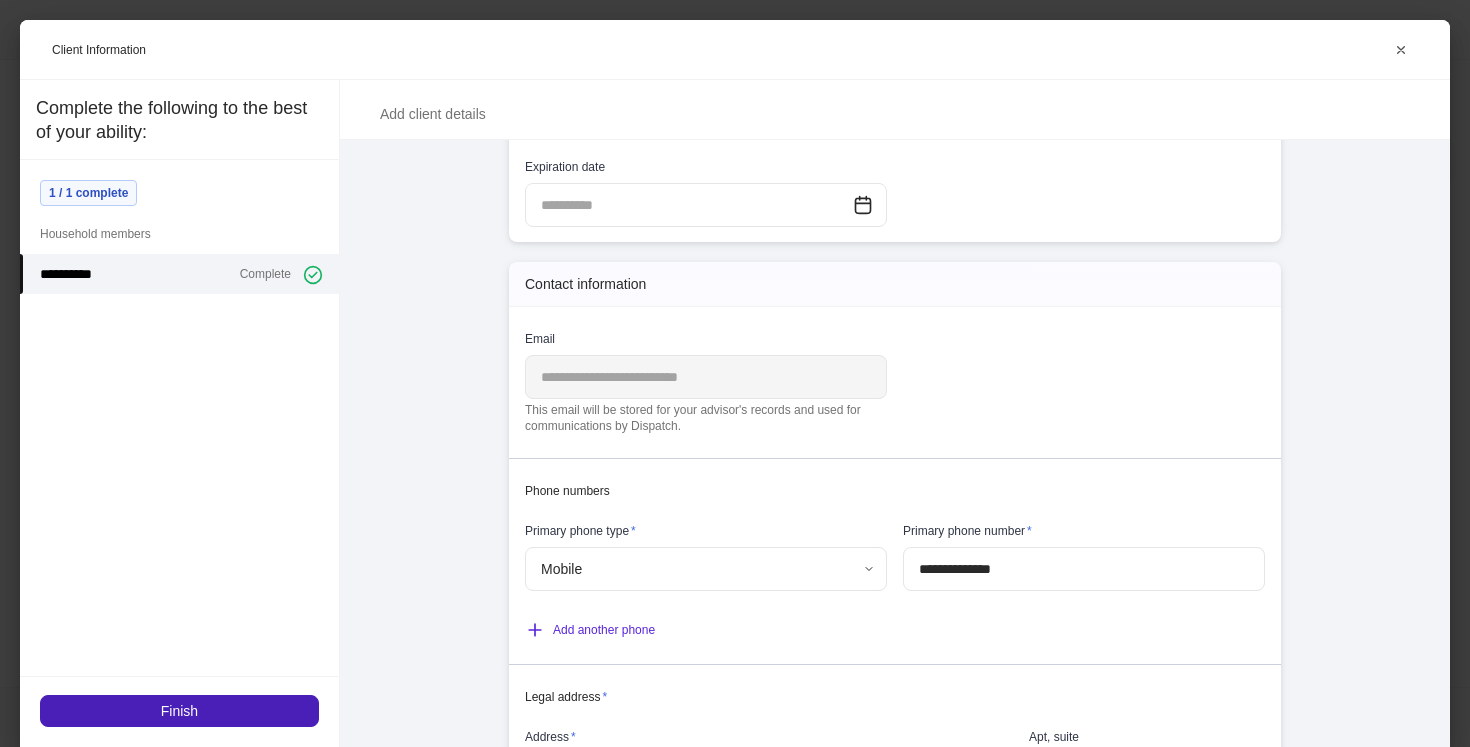 click on "Finish" at bounding box center (179, 711) 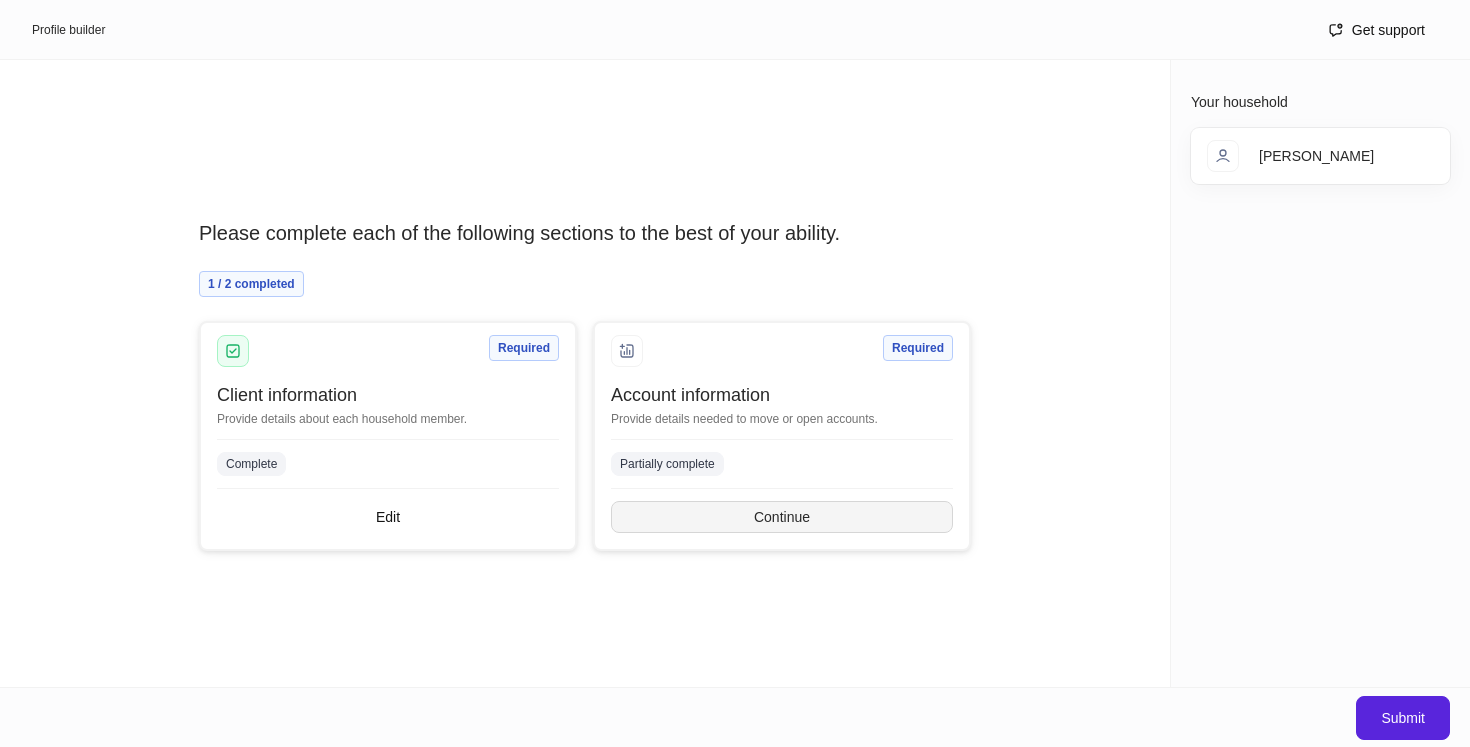 click on "Continue" at bounding box center [782, 517] 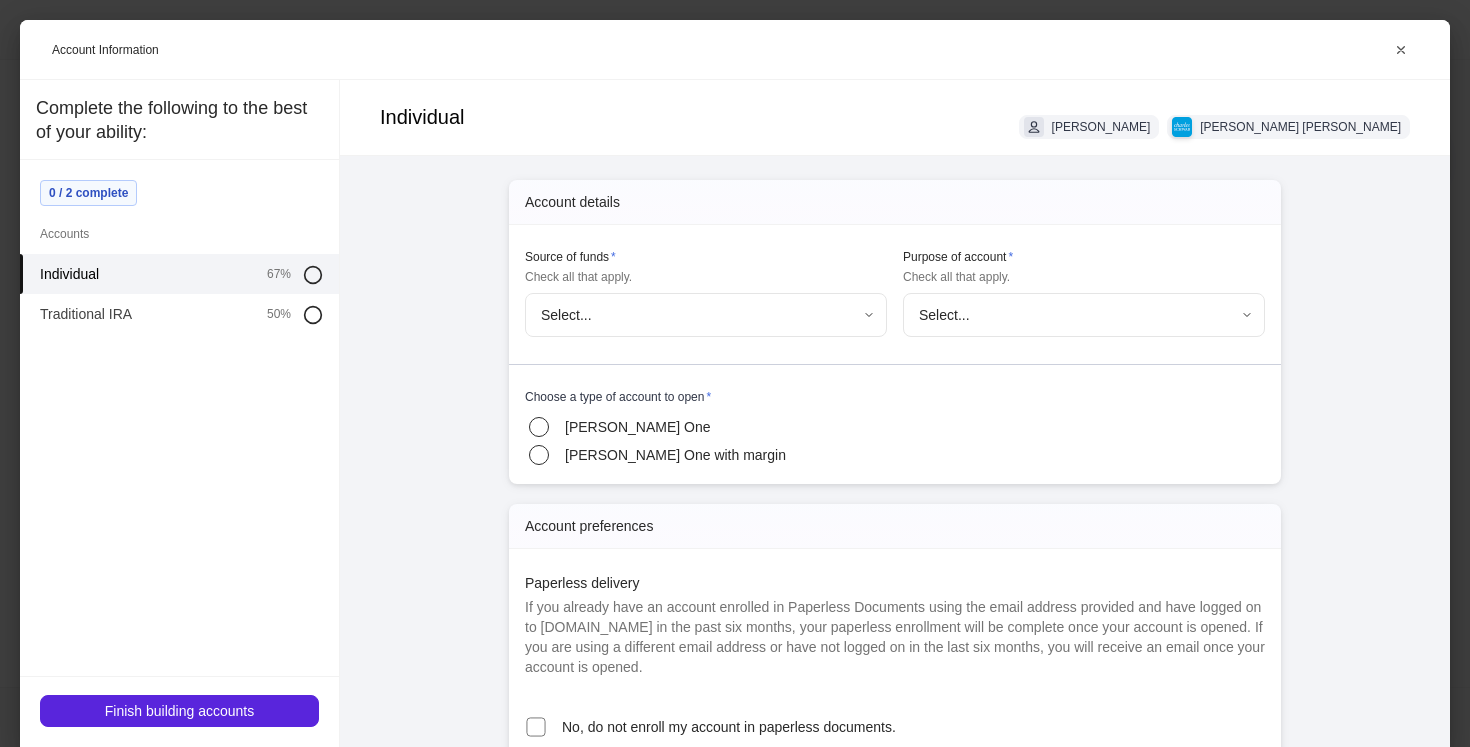click on "Profile builder Get support Please complete each of the following sections to the best of your ability. 1 / 2 completed Required Client information Provide details about each household member. Complete Edit Required Account information Provide details needed to move or open accounts. Partially complete Continue Your household [PERSON_NAME] Submit
Account Information Individual [PERSON_NAME] [PERSON_NAME] [PERSON_NAME] Account details Source of funds * Check all that apply. Select... ​ Purpose of account * Check all that apply. Select... ​ Choose a type of account to open * [PERSON_NAME] One [PERSON_NAME] One with margin Account preferences Paperless delivery   No, do not enroll my account in paperless documents. Mobile phone number for paperless delivery * ​ Checking and debit Checking preferences * Choose if you'd like to be sent checks and/or a debit card to withdraw from this account. View  more Do not order Order checks only Order checks and a debit card Order checks and two debit cards (for joint accounts only) *" at bounding box center [735, 373] 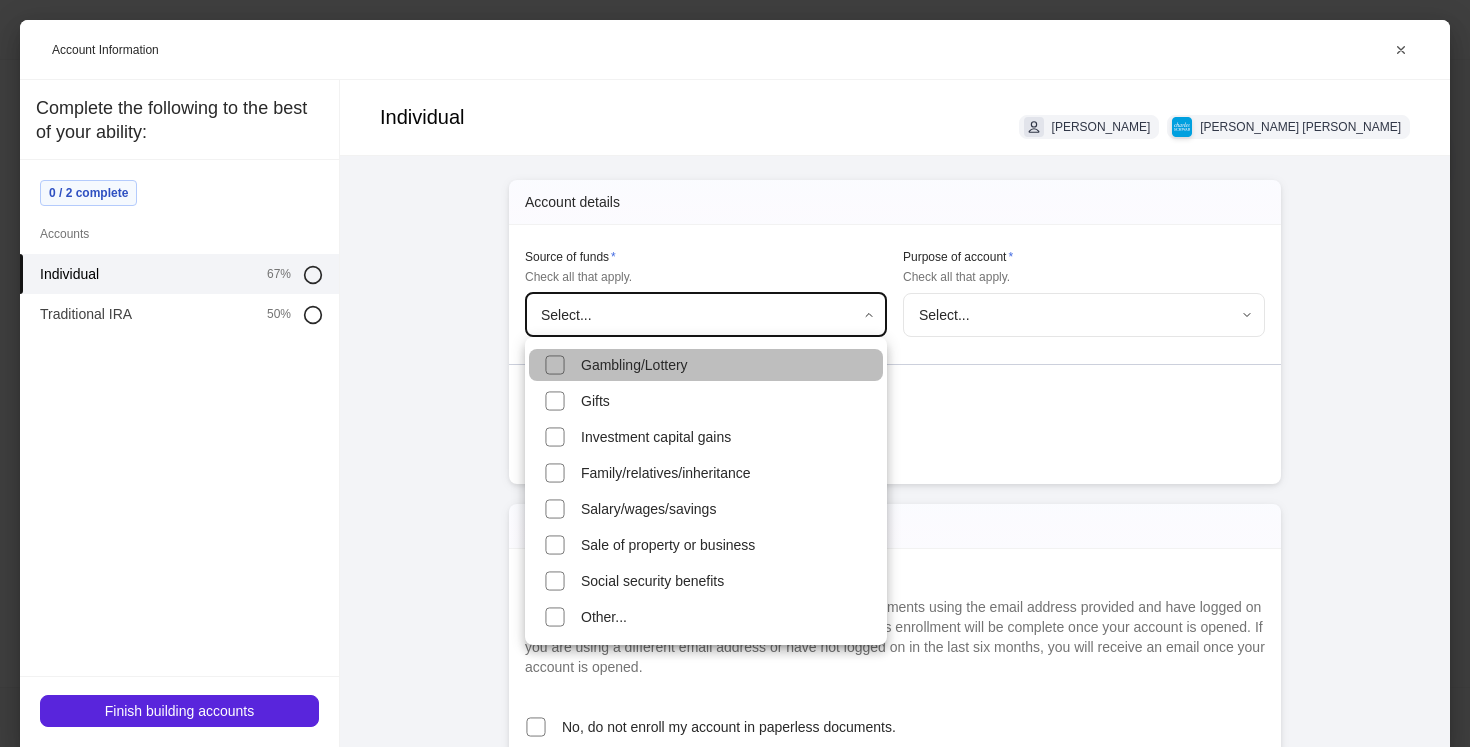click on "Gambling/Lottery" at bounding box center (706, 365) 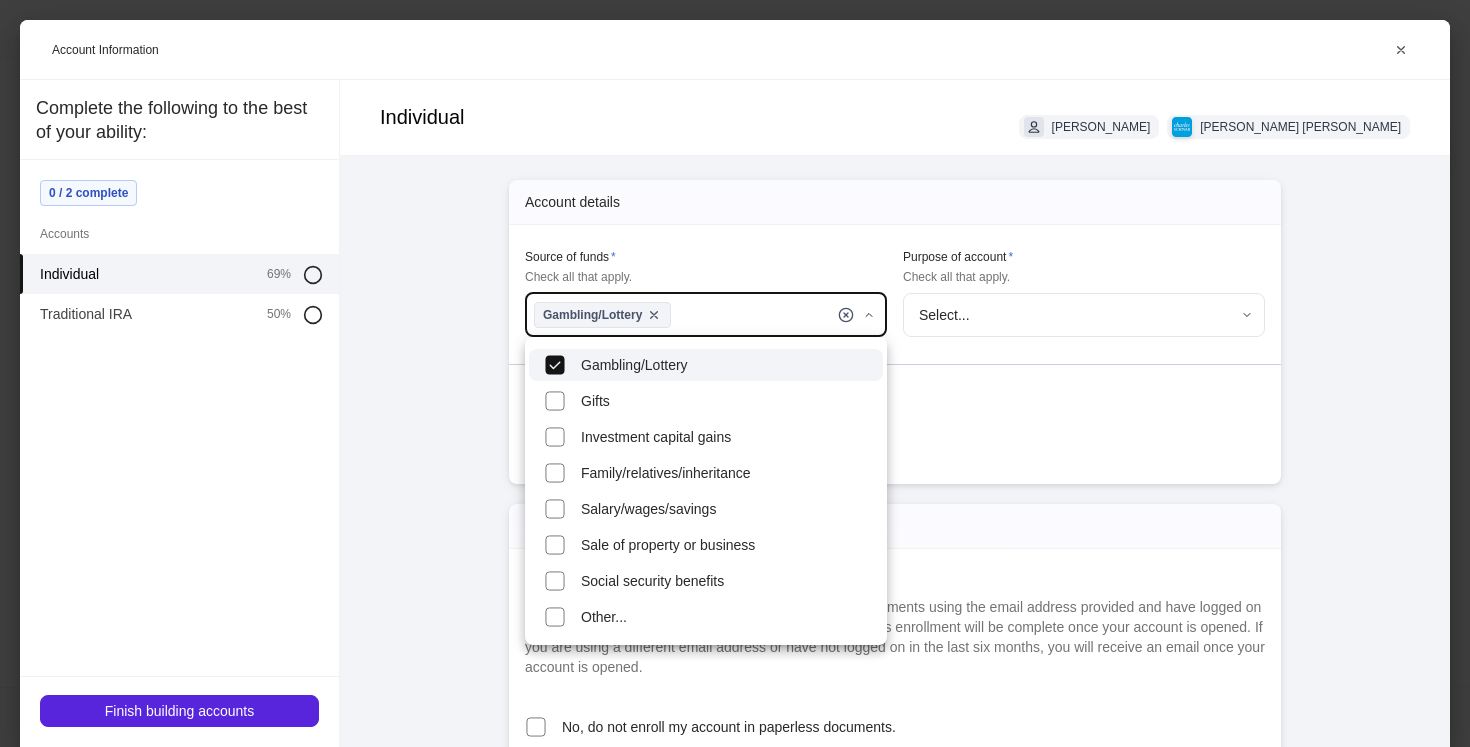 click at bounding box center (735, 373) 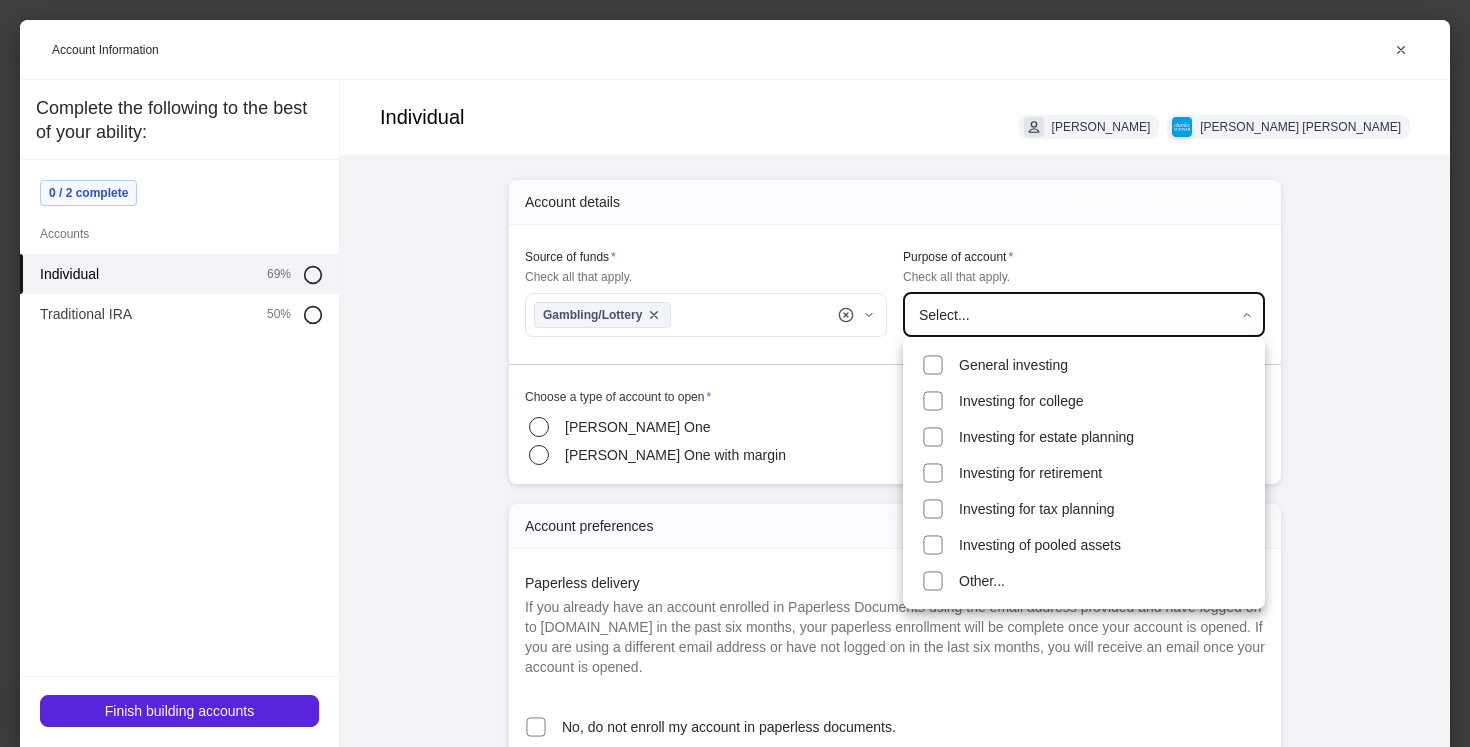 click on "**********" at bounding box center (735, 373) 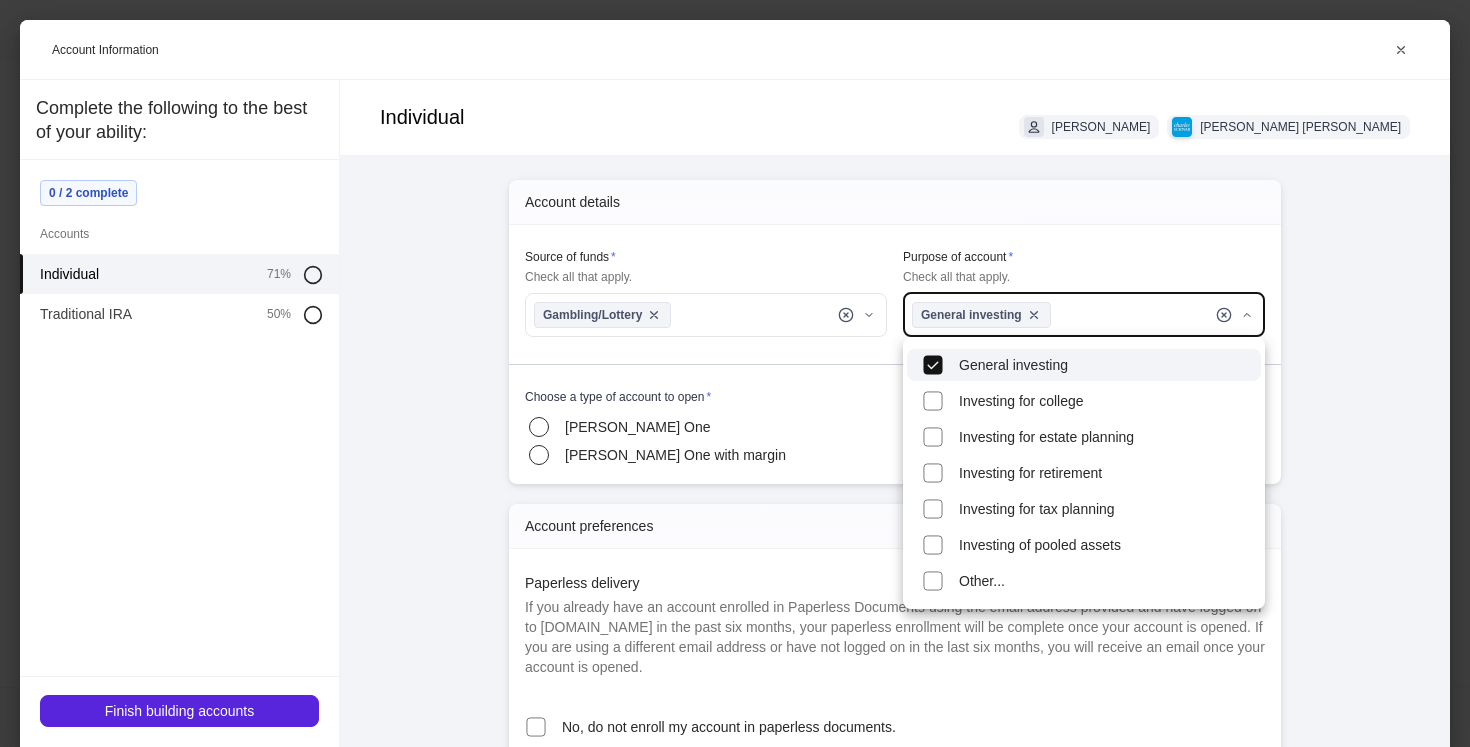 click at bounding box center [735, 373] 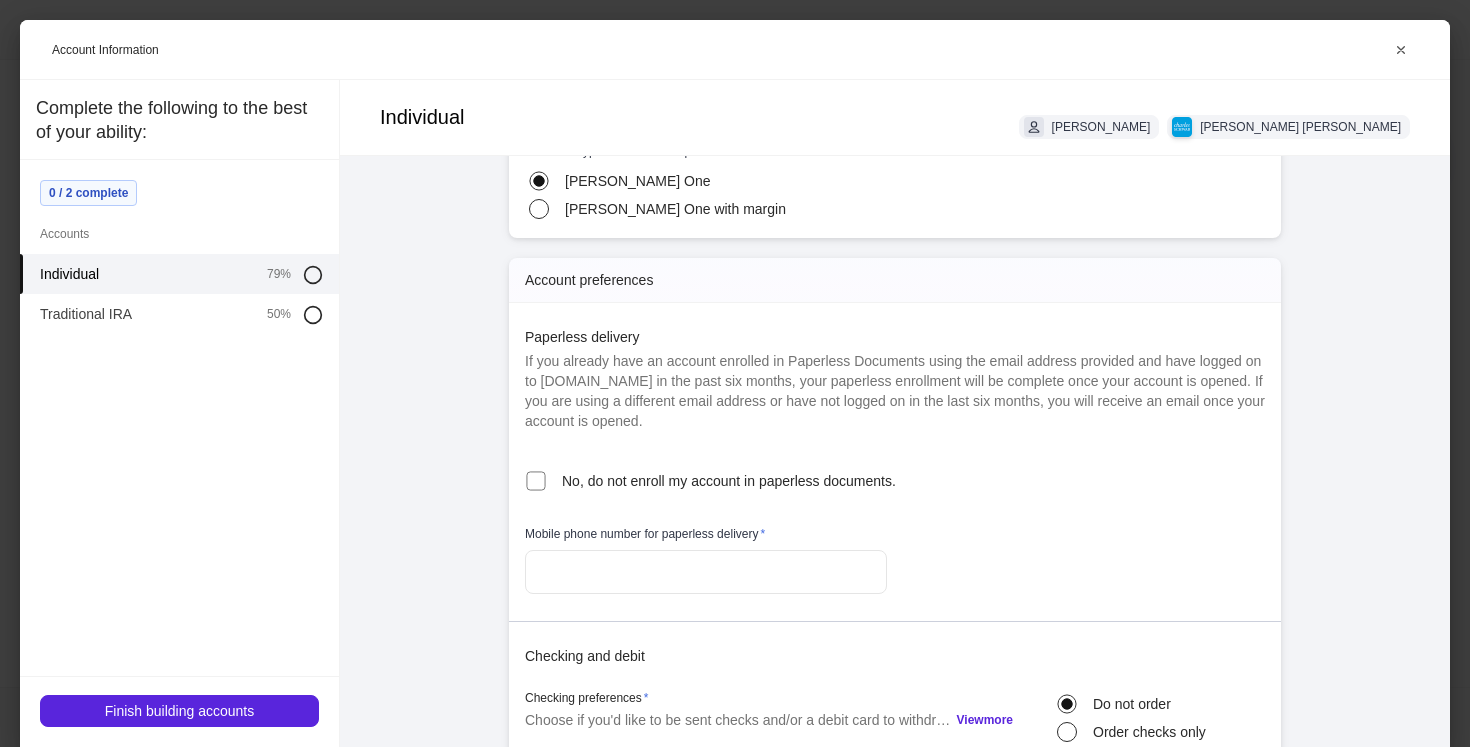 scroll, scrollTop: 248, scrollLeft: 0, axis: vertical 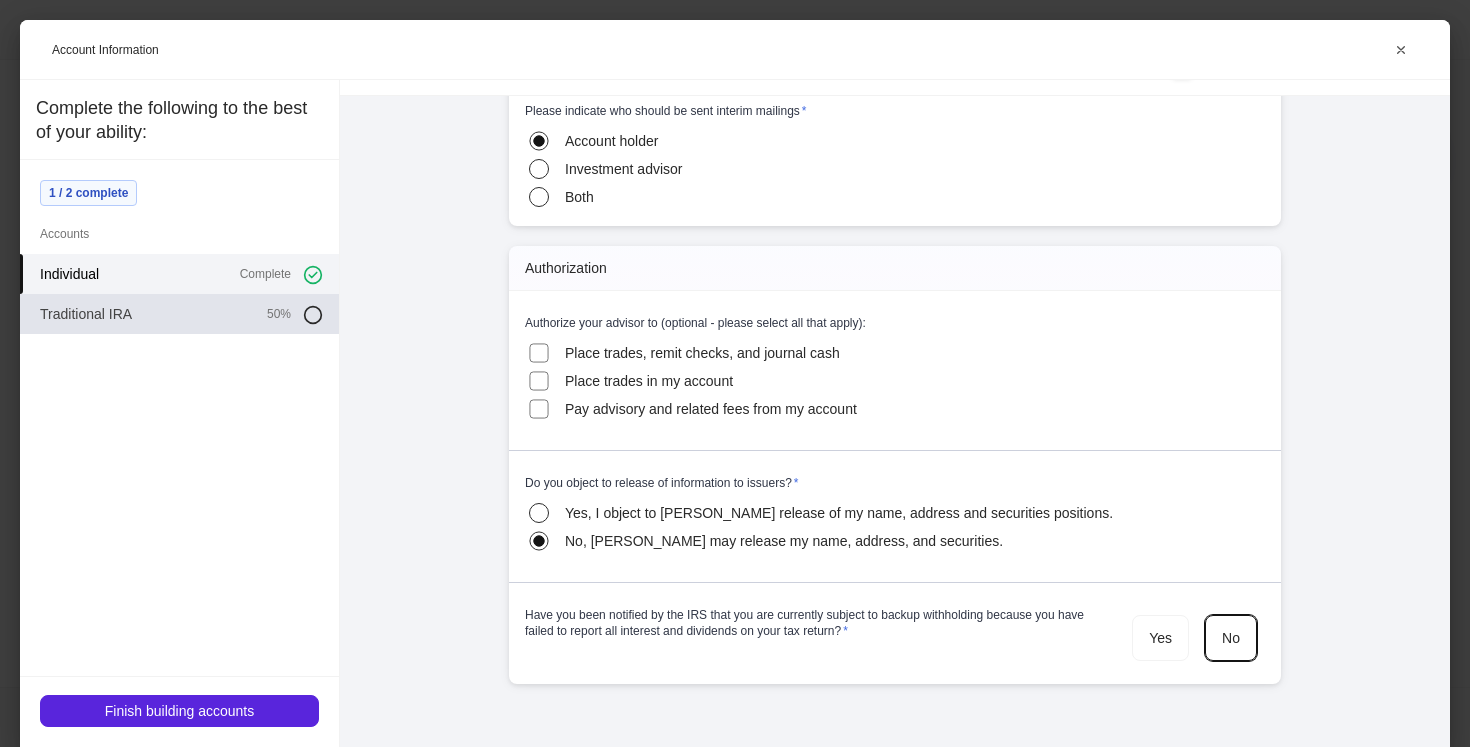 click on "50%" at bounding box center (279, 314) 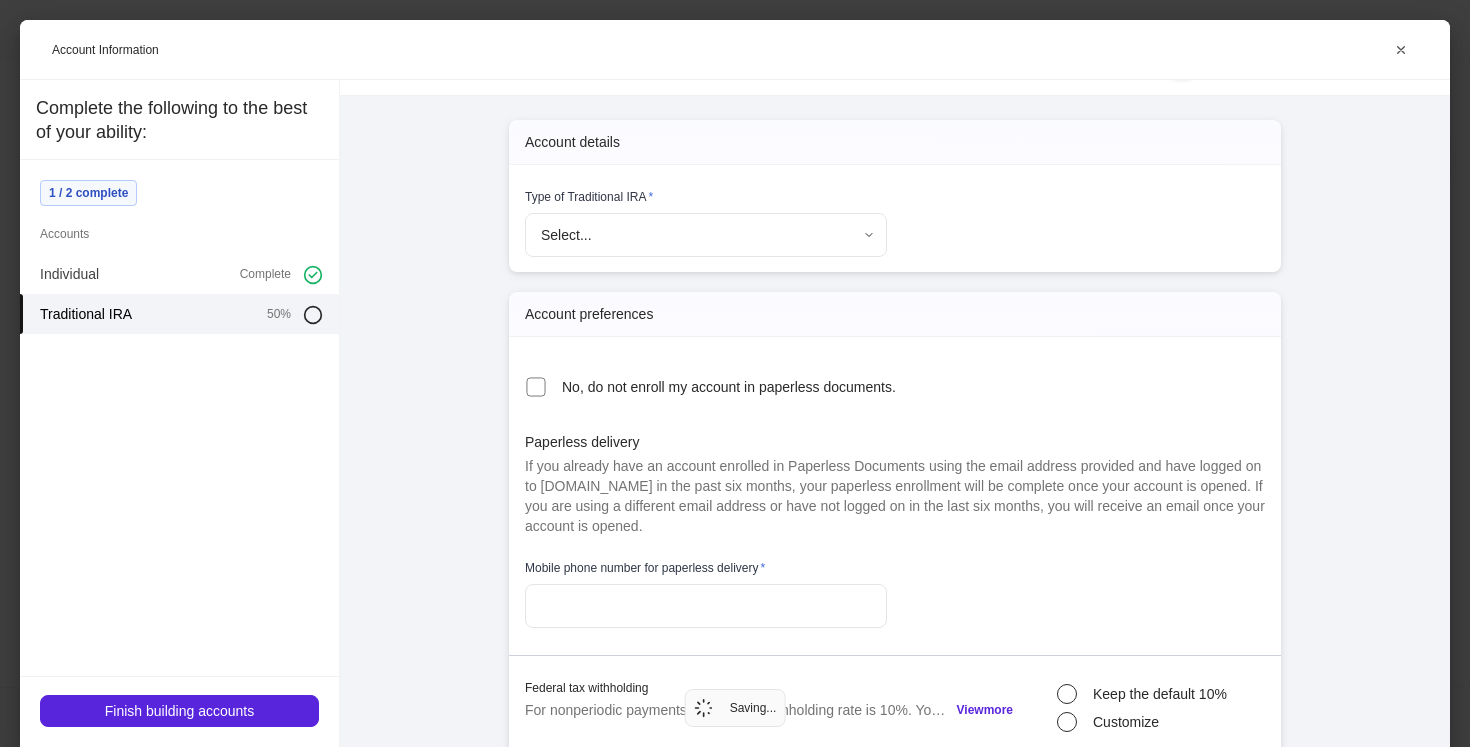 click on "Profile builder Get support Please complete each of the following sections to the best of your ability. 1 / 2 completed Required Client information Provide details about each household member. Complete Edit Required Account information Provide details needed to move or open accounts. Partially complete Continue Your household [PERSON_NAME] Submit Saving...
Account Information Traditional IRA [PERSON_NAME] [PERSON_NAME] [PERSON_NAME] Account details Type of Traditional IRA * Select... ​ Account preferences   No, do not enroll my account in paperless documents. Paperless delivery If you already have an account enrolled in Paperless Documents using the email address provided and have logged on to [DOMAIN_NAME] in the past six months, your paperless enrollment will be complete once your account is opened. If you are using a different email address or have not logged on in the last six months, you will receive an email once your account is opened. Mobile phone number for paperless delivery * ​ View  *" at bounding box center (735, 373) 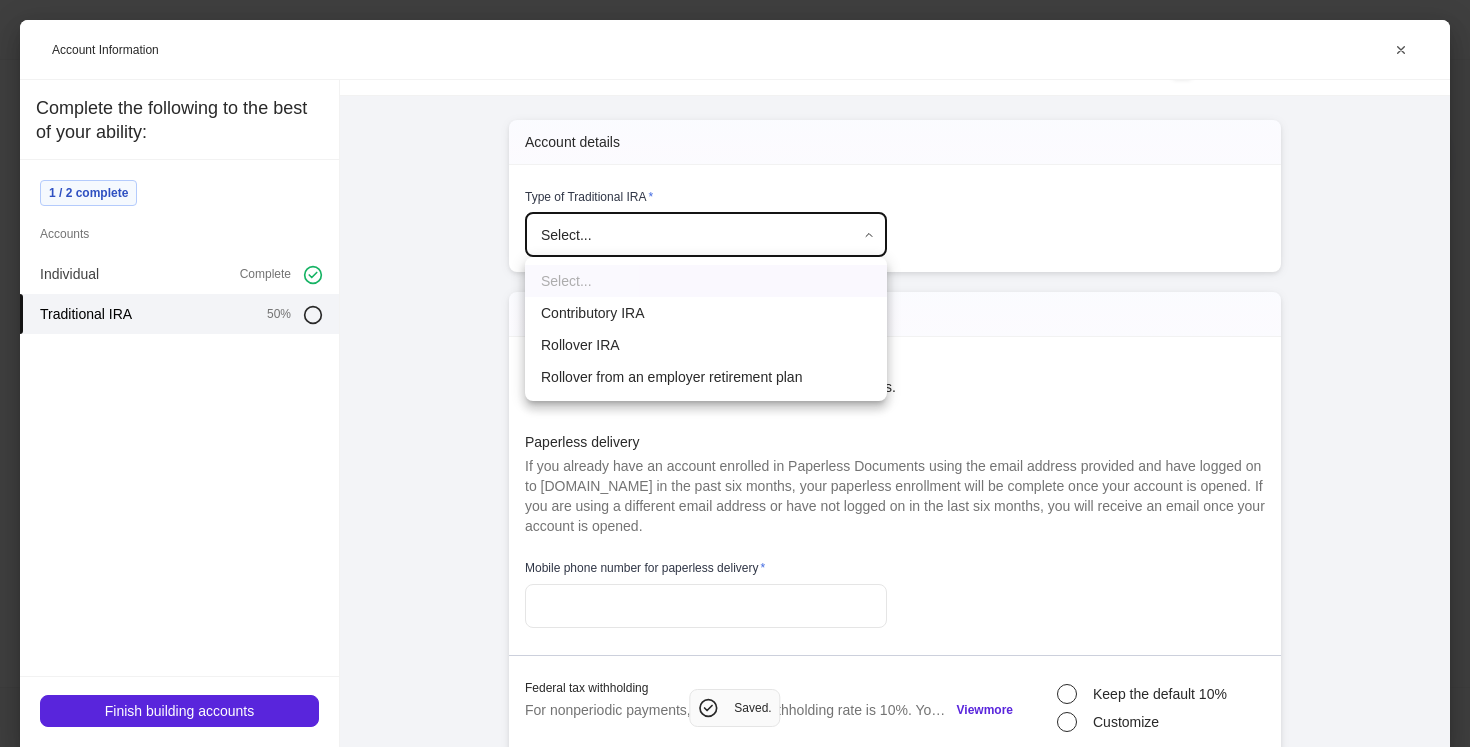 click on "Contributory IRA" at bounding box center (706, 313) 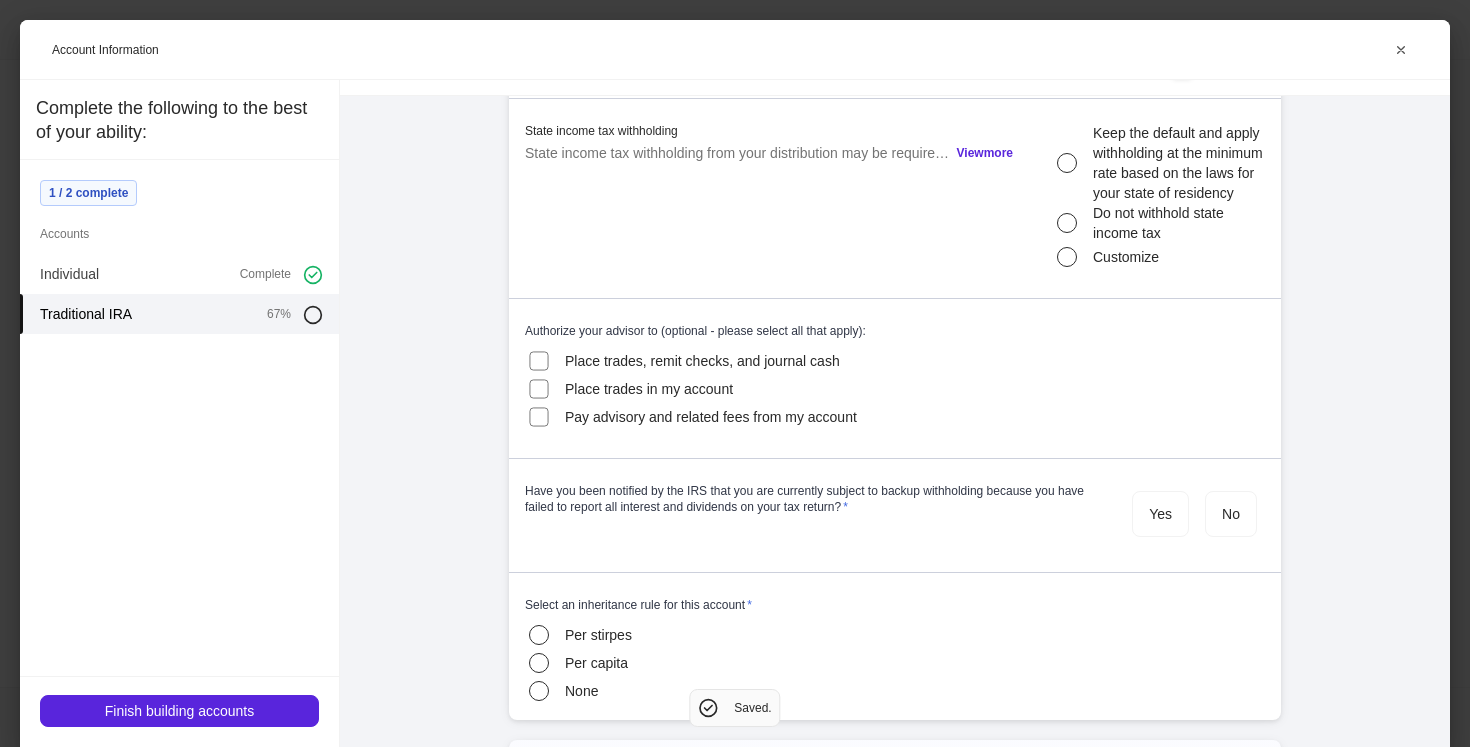 scroll, scrollTop: 569, scrollLeft: 0, axis: vertical 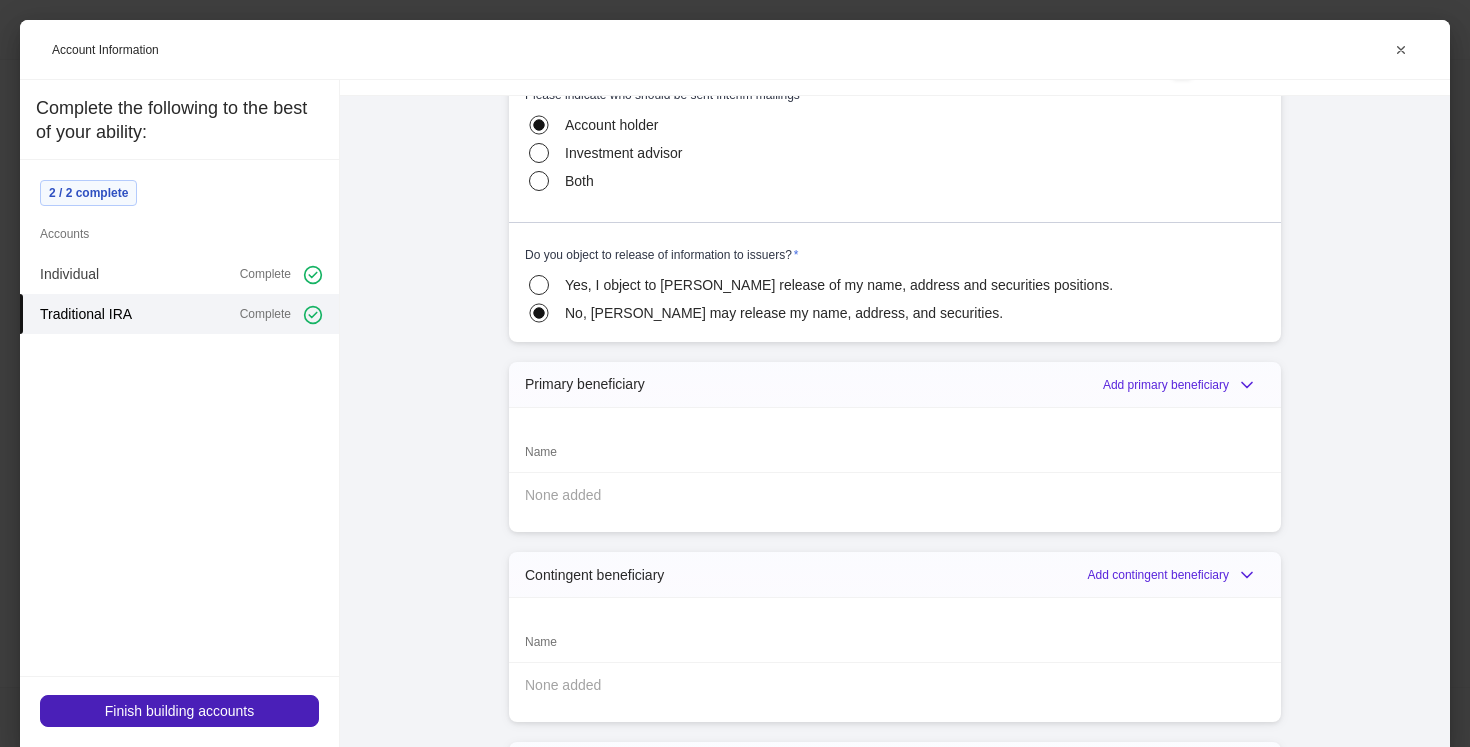 click on "Finish building accounts" at bounding box center (179, 711) 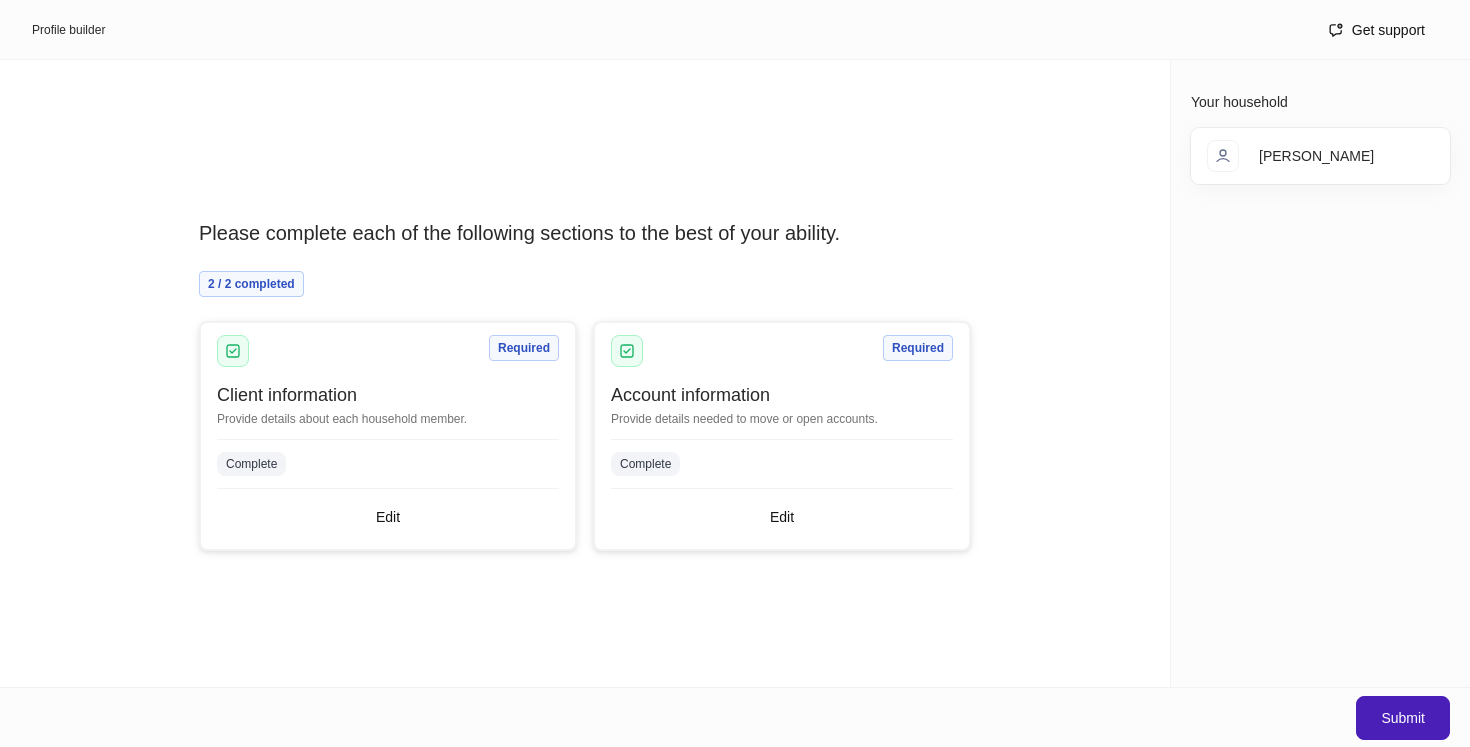 click on "Submit" at bounding box center (1403, 718) 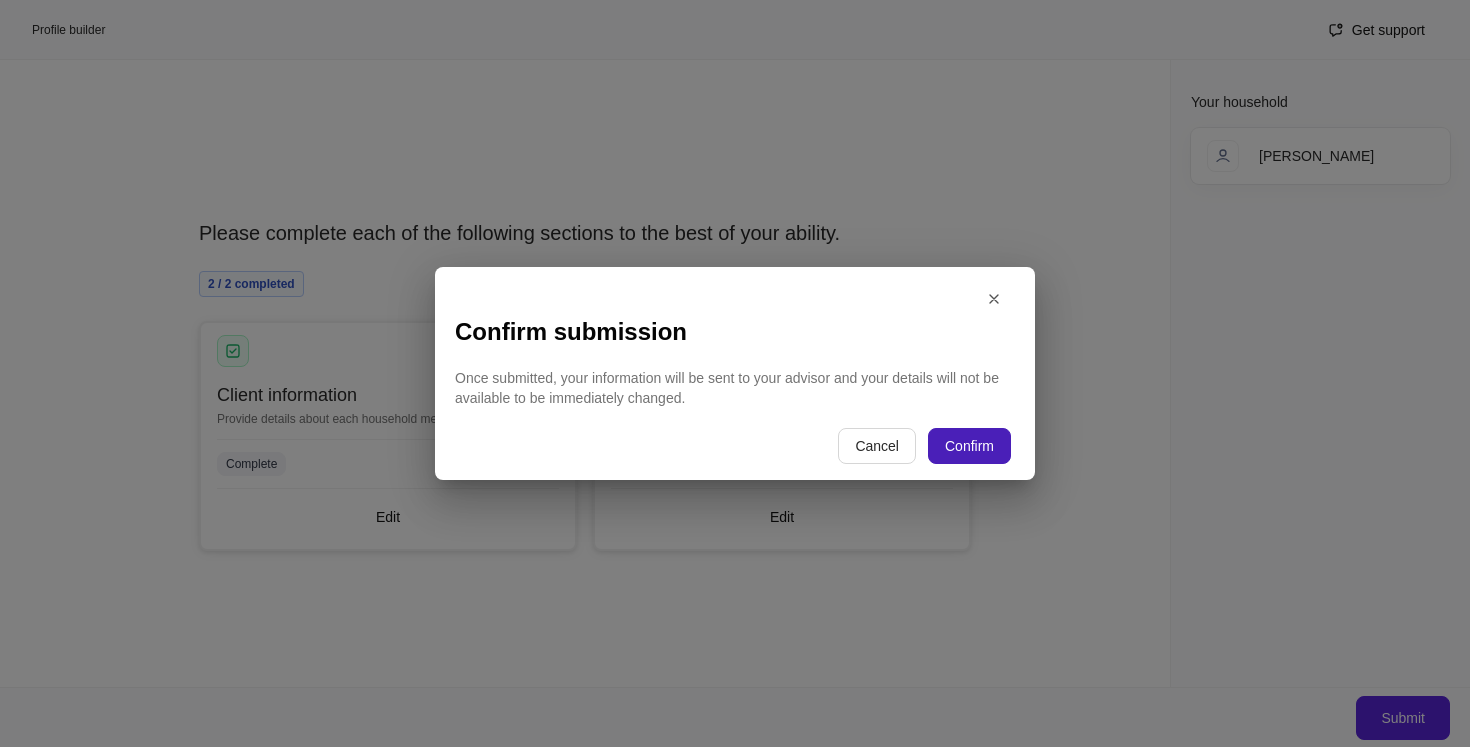 click on "Confirm" at bounding box center [969, 446] 